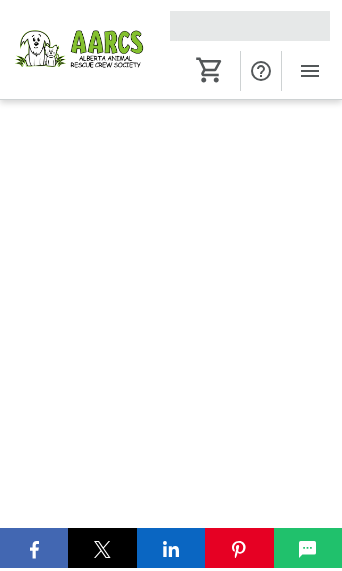 scroll, scrollTop: 3, scrollLeft: 0, axis: vertical 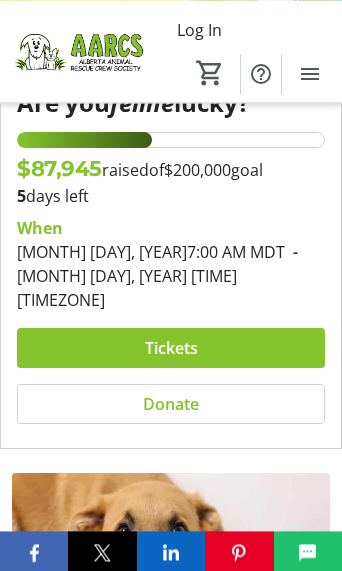 click on "Tickets" at bounding box center (171, 348) 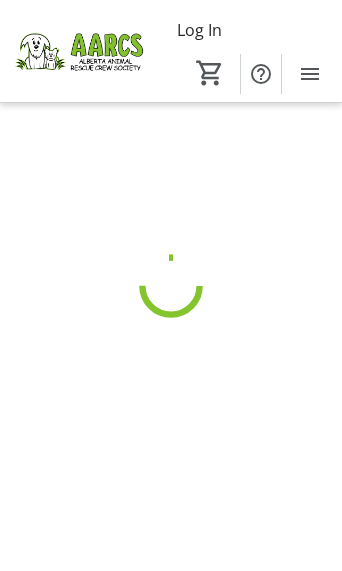 scroll, scrollTop: 23, scrollLeft: 0, axis: vertical 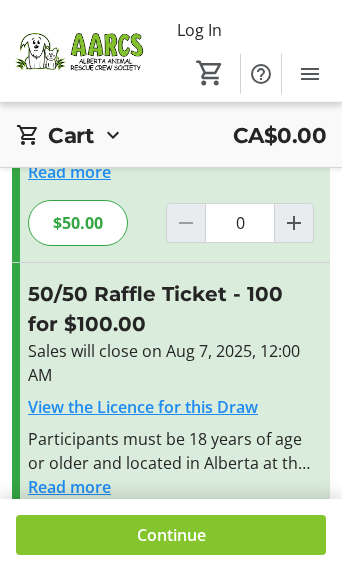 click 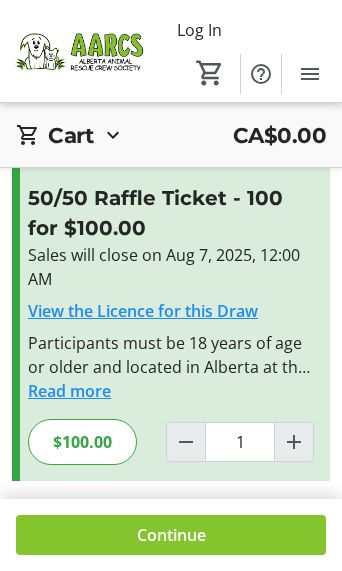 scroll, scrollTop: 1052, scrollLeft: 0, axis: vertical 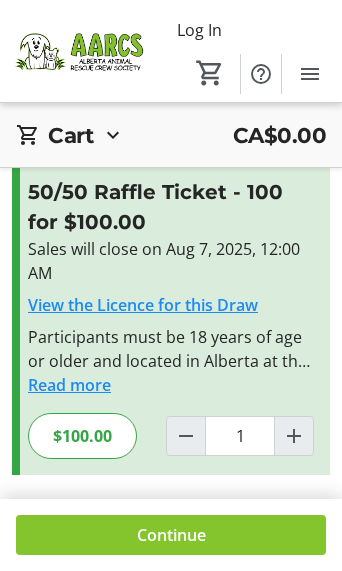 click on "Continue" 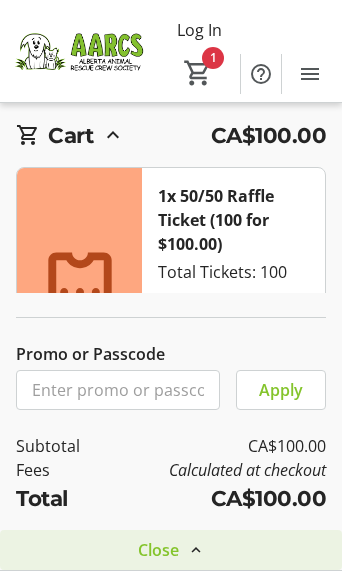 click at bounding box center [196, 550] 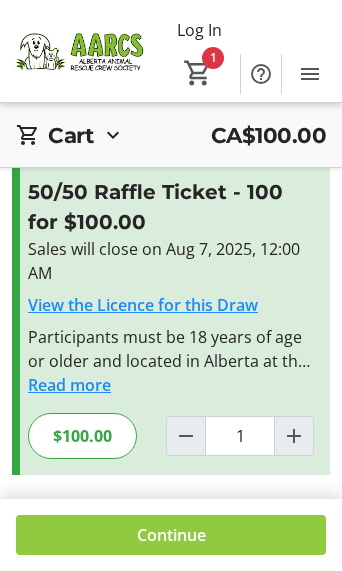 click on "Continue" 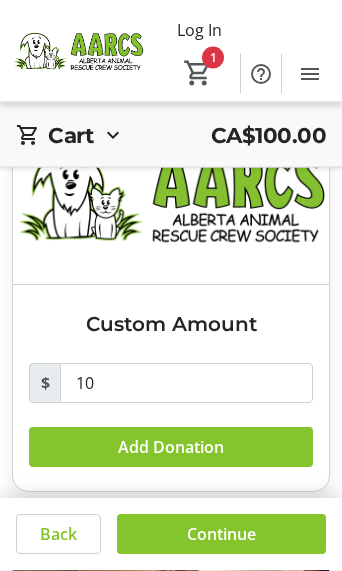 scroll, scrollTop: 166, scrollLeft: 0, axis: vertical 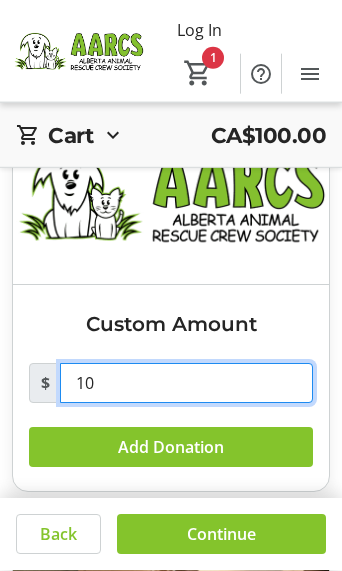 click on "10" at bounding box center [186, 383] 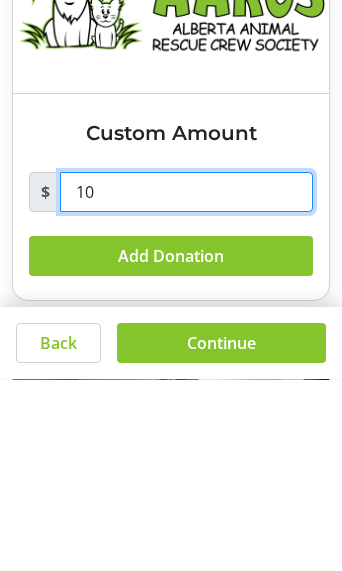 type on "1" 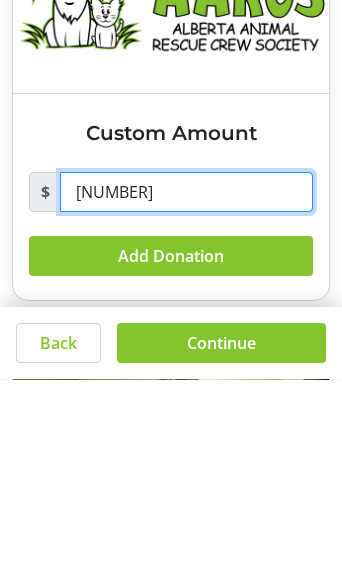 type on "[NUMBER]" 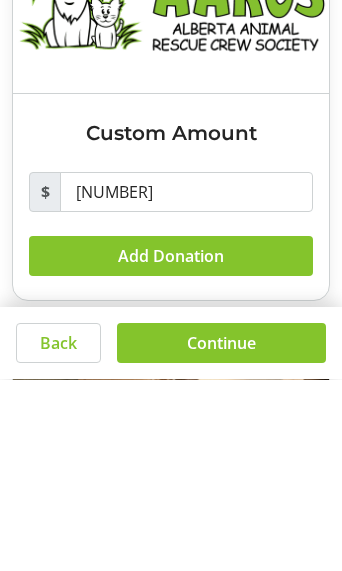 click on "Add Donation" 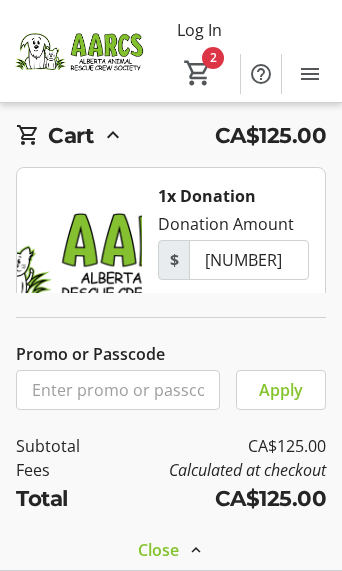 scroll, scrollTop: 1486, scrollLeft: 0, axis: vertical 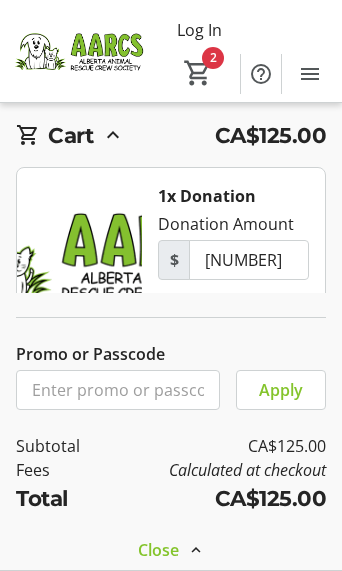 click at bounding box center [196, 550] 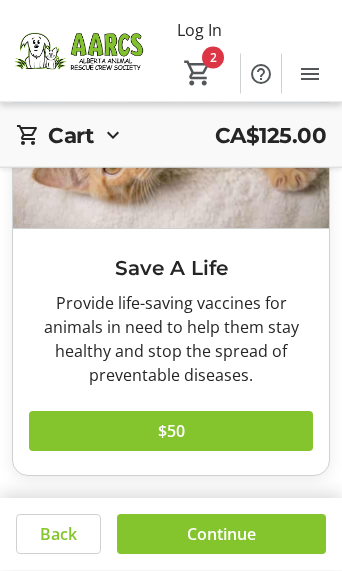 scroll, scrollTop: 1486, scrollLeft: 0, axis: vertical 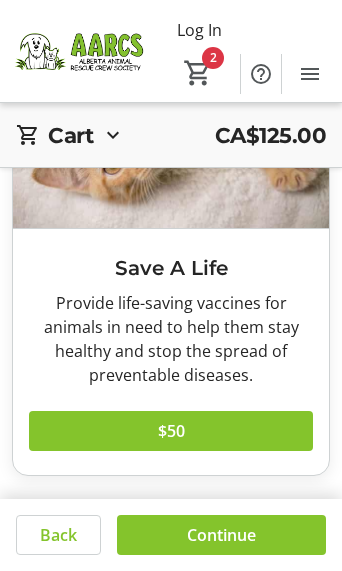 click on "Continue" 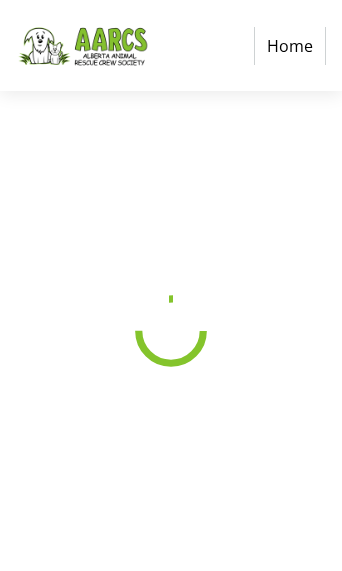 scroll, scrollTop: 95, scrollLeft: 0, axis: vertical 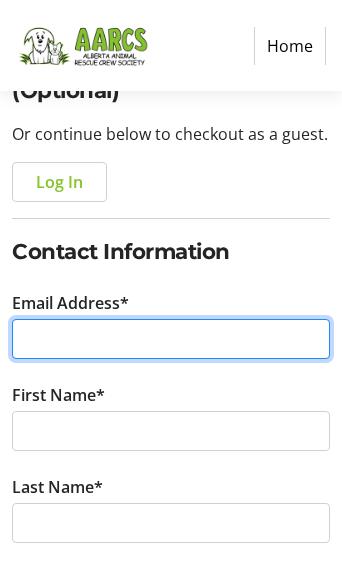 click on "Email Address*" at bounding box center (171, 339) 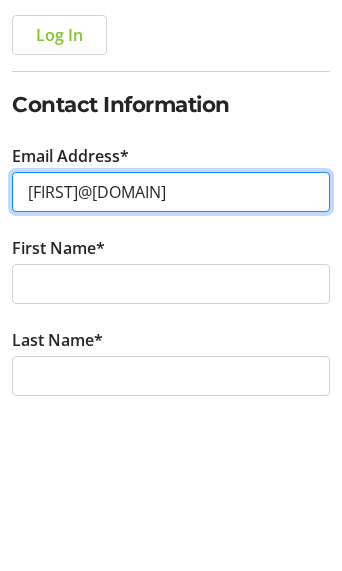 type on "[FIRST]@[DOMAIN]" 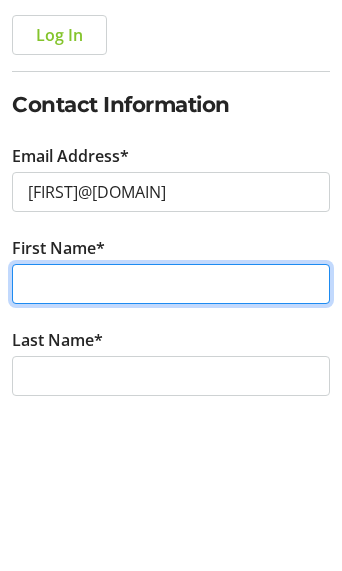click on "First Name*" at bounding box center [171, 432] 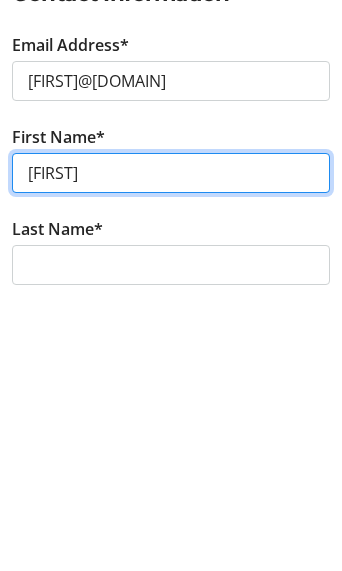 type on "[FIRST]" 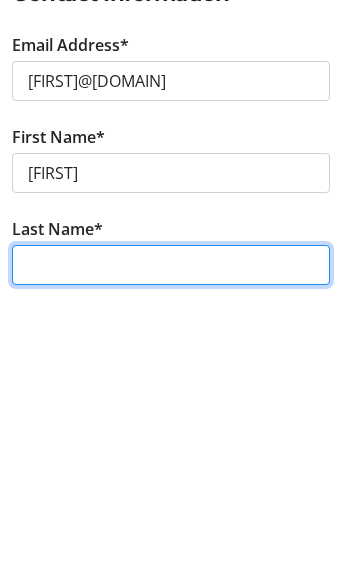 click on "Last Name*" at bounding box center [171, 524] 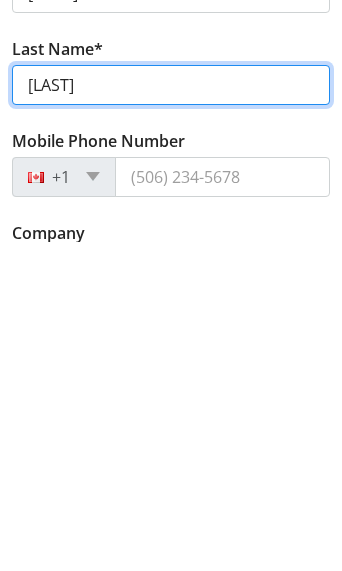 type on "[LAST]" 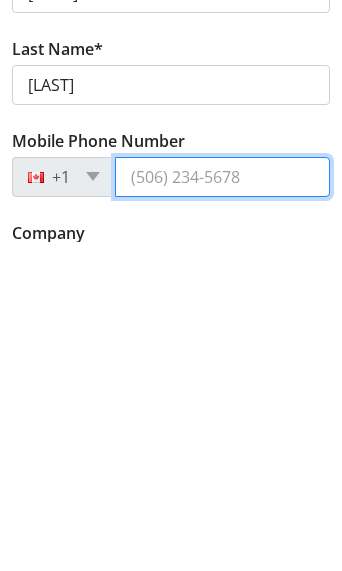 click on "Mobile Phone Number" at bounding box center [222, 507] 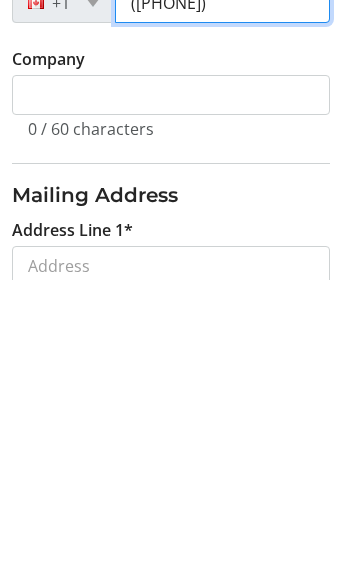 scroll, scrollTop: 564, scrollLeft: 0, axis: vertical 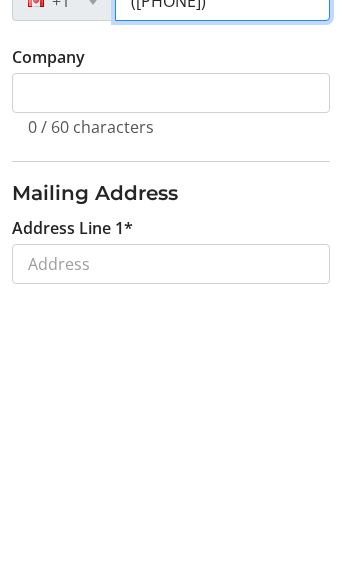 type on "([PHONE])" 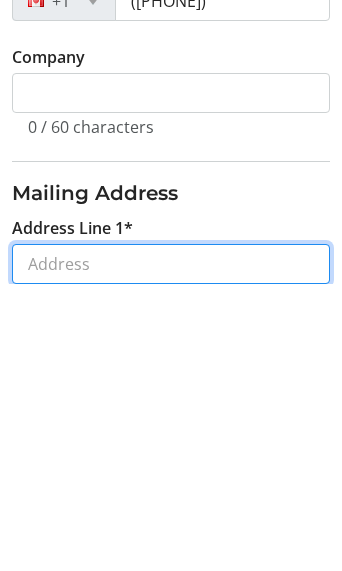 click on "Address Line 1*" at bounding box center (171, 551) 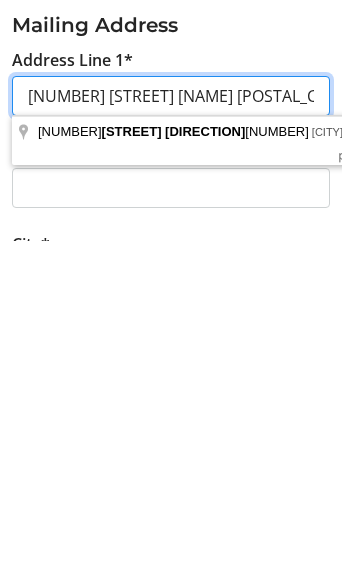 scroll, scrollTop: 700, scrollLeft: 0, axis: vertical 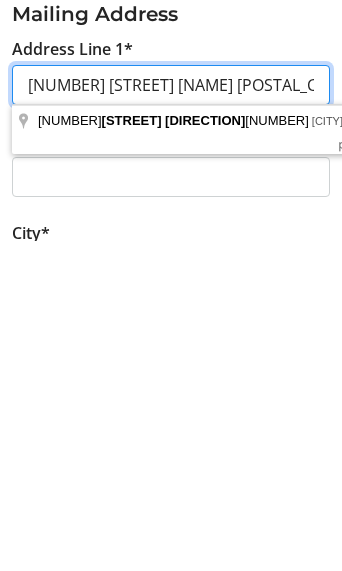 type on "[NUMBER] [STREET] [NAME] [POSTAL_CODE]" 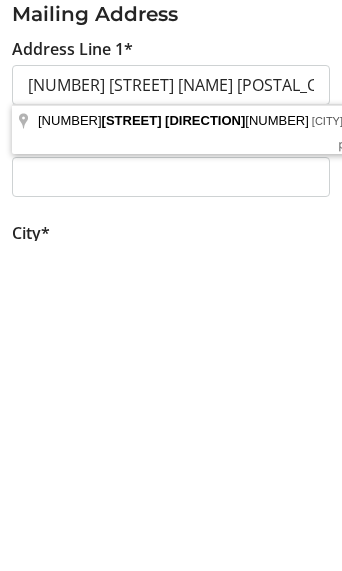 click on "City*" at bounding box center (171, 599) 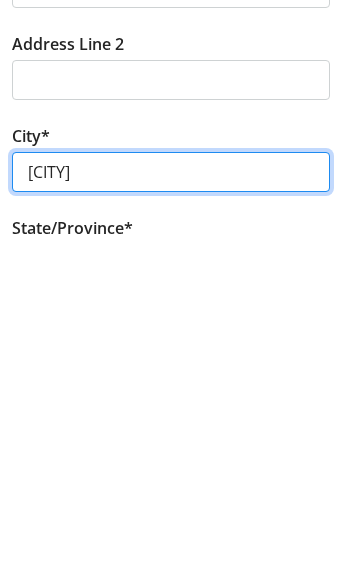 type on "[CITY]" 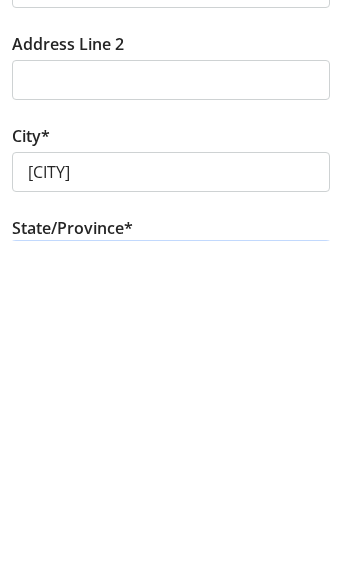 click on "State or Province  State or Province   Alberta   British Columbia   Manitoba   New Brunswick   Newfoundland and Labrador   Nova Scotia   Ontario   Prince Edward Island   Quebec   Saskatchewan   Northwest Territories   Nunavut   Yukon" at bounding box center [171, 595] 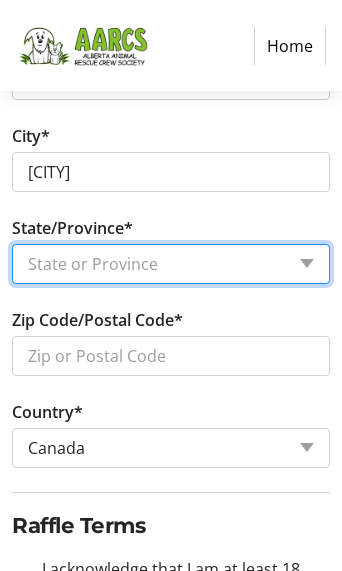 select on "AB" 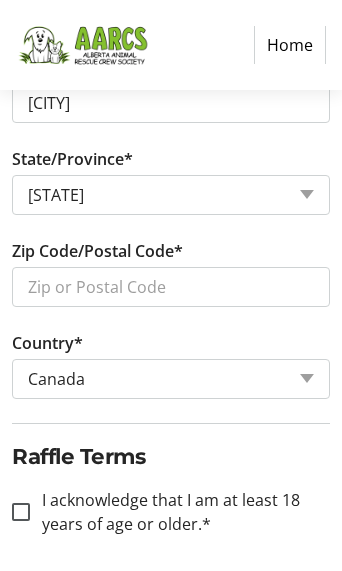 scroll, scrollTop: 1195, scrollLeft: 0, axis: vertical 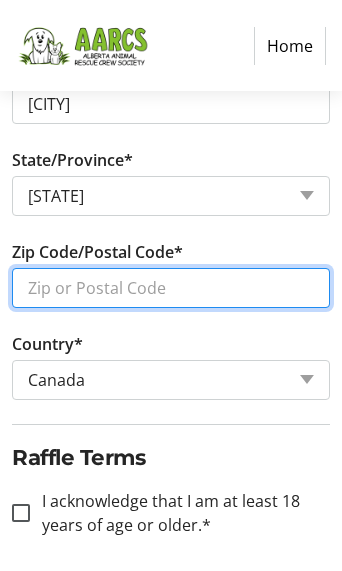 click on "Zip Code/Postal Code*" at bounding box center [171, 288] 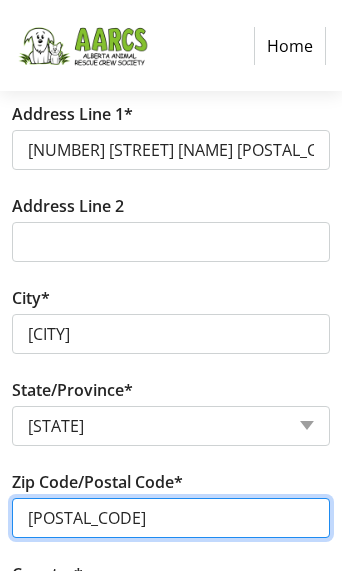 scroll, scrollTop: 964, scrollLeft: 0, axis: vertical 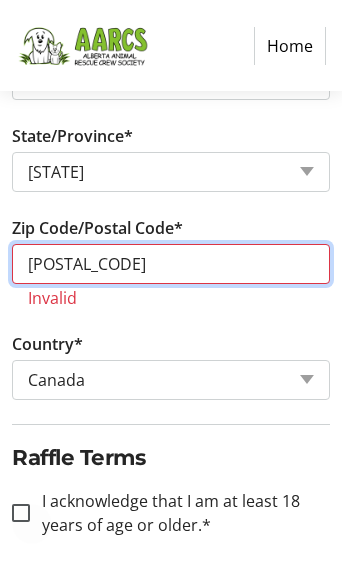 type on "[POSTAL_CODE]" 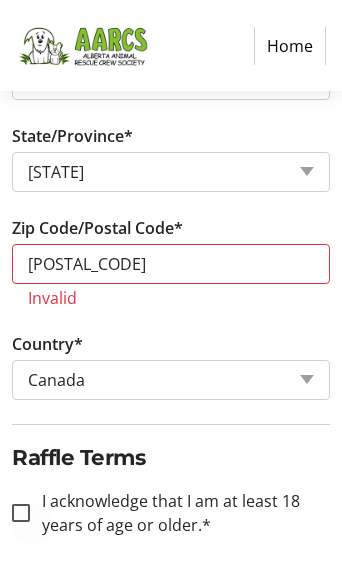 click at bounding box center (21, 513) 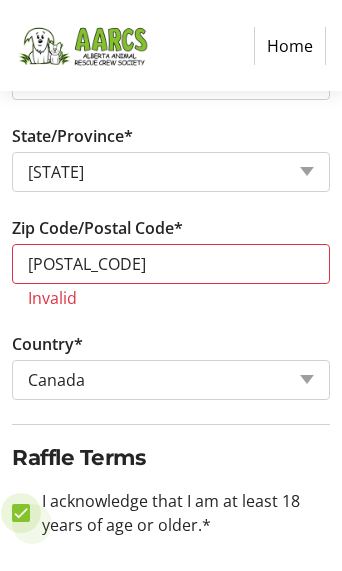 checkbox on "true" 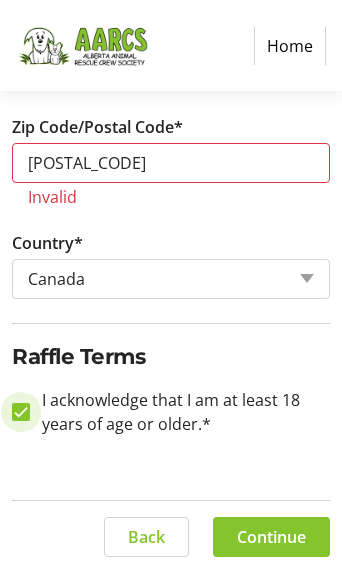 scroll, scrollTop: 1320, scrollLeft: 0, axis: vertical 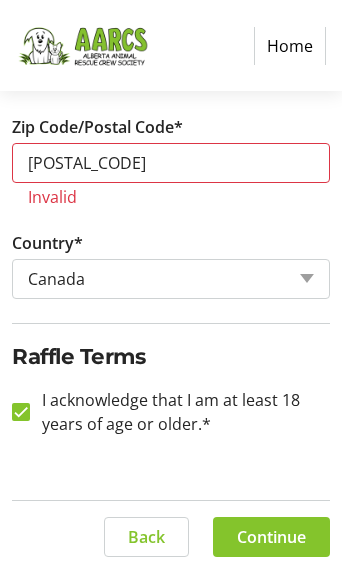 click on "Continue" 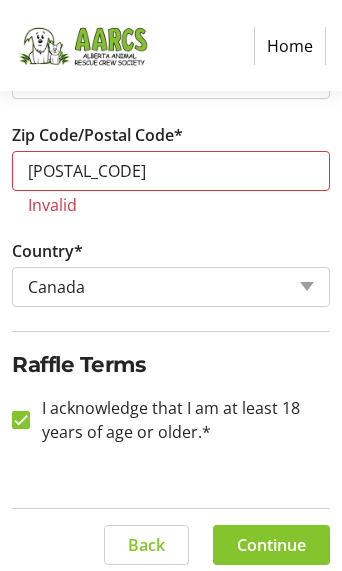 scroll, scrollTop: 1311, scrollLeft: 0, axis: vertical 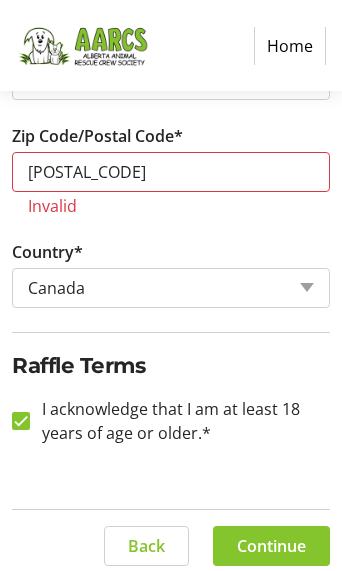 click on "Continue" 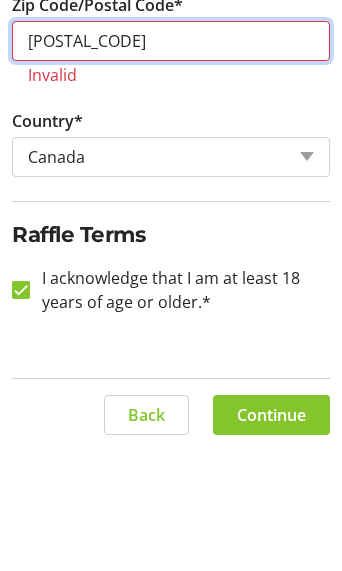 scroll, scrollTop: 1320, scrollLeft: 0, axis: vertical 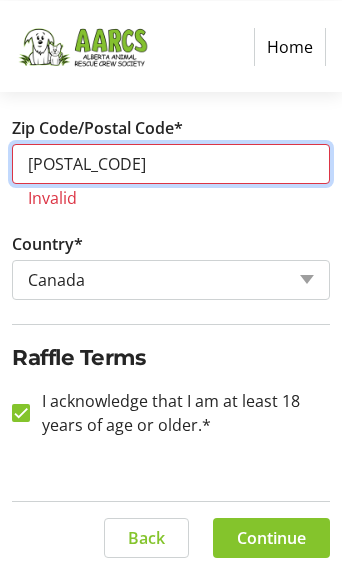 click on "[POSTAL_CODE]" at bounding box center [171, 163] 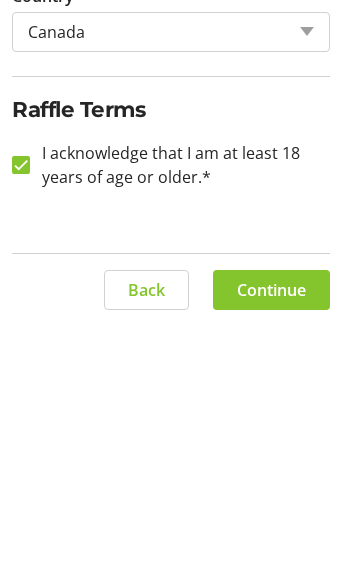 scroll, scrollTop: 1297, scrollLeft: 0, axis: vertical 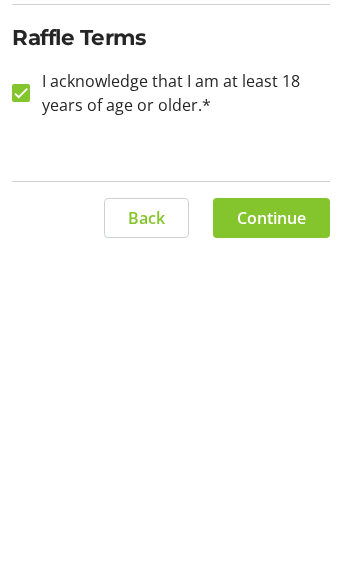 type on "[POSTAL_CODE]" 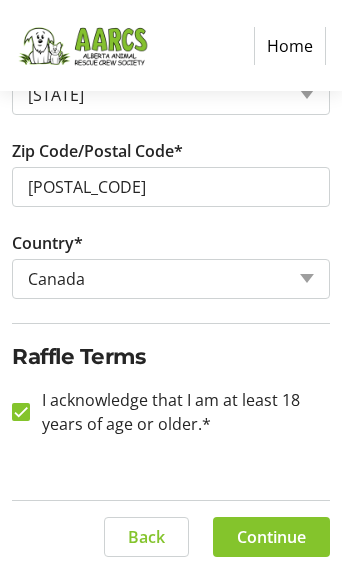 click on "Continue" 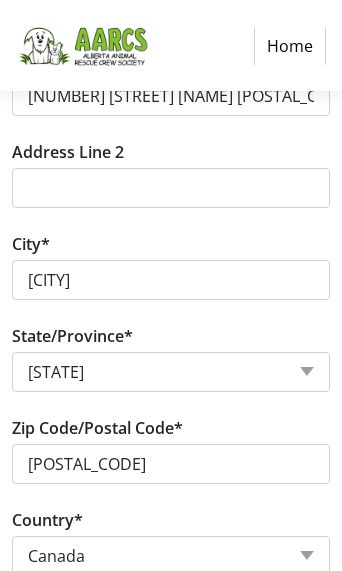 scroll, scrollTop: 1009, scrollLeft: 0, axis: vertical 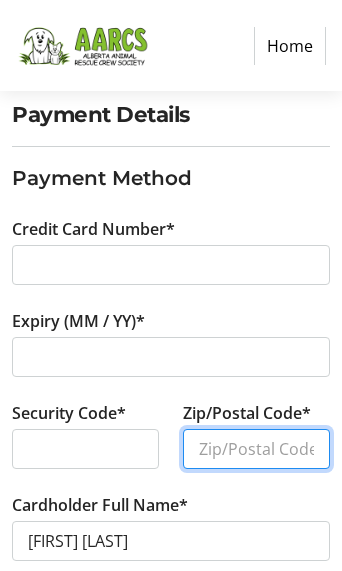 click on "Zip/Postal Code*" at bounding box center (256, 449) 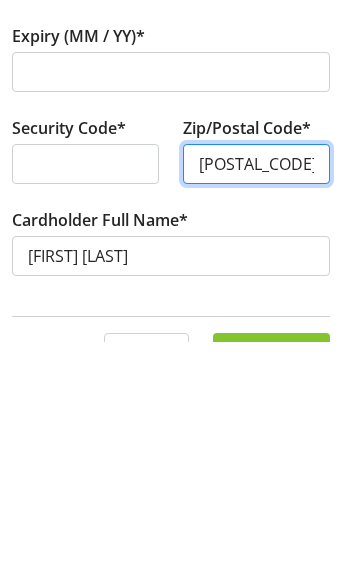 scroll, scrollTop: 283, scrollLeft: 0, axis: vertical 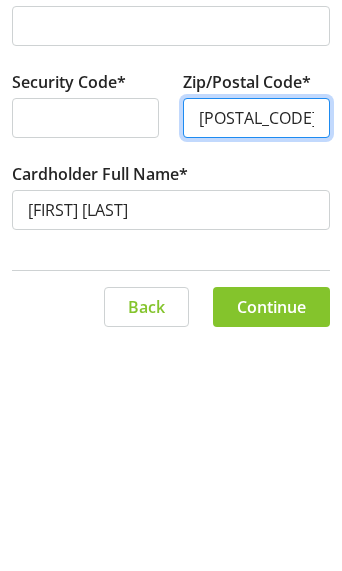 type on "[POSTAL_CODE]" 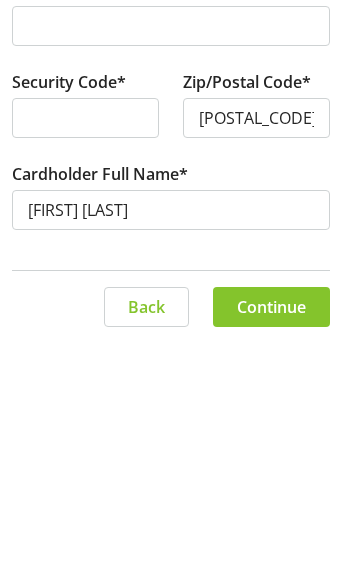 click on "Continue" 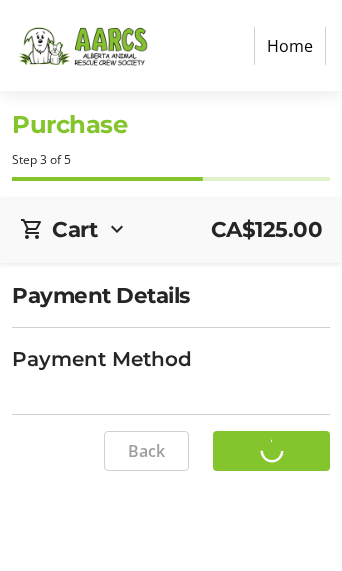 scroll, scrollTop: 27, scrollLeft: 0, axis: vertical 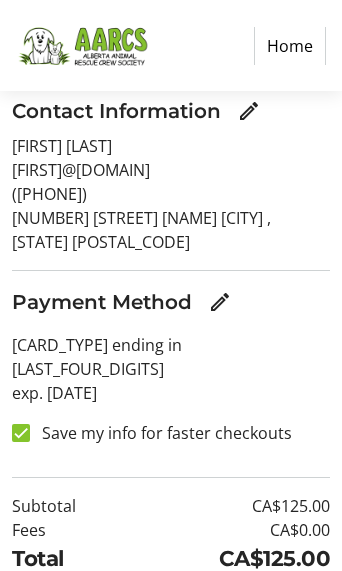 click on "Complete Purchase" 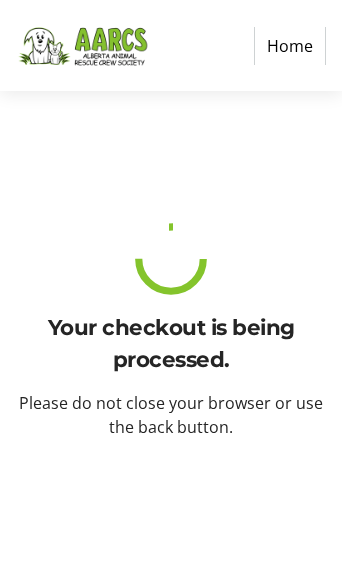 scroll, scrollTop: 27, scrollLeft: 0, axis: vertical 